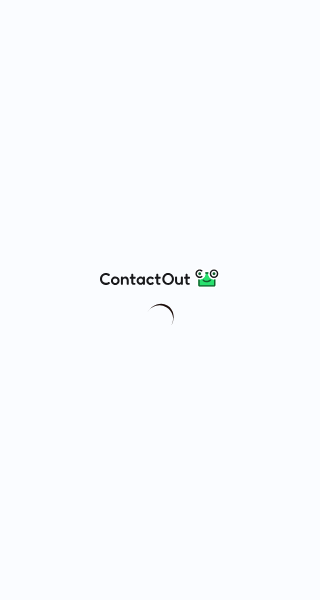scroll, scrollTop: 0, scrollLeft: 0, axis: both 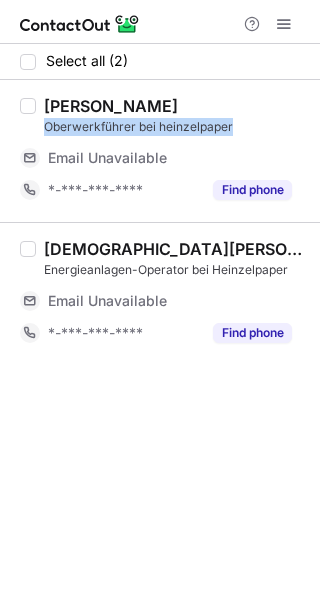 drag, startPoint x: 245, startPoint y: 127, endPoint x: 44, endPoint y: 127, distance: 201 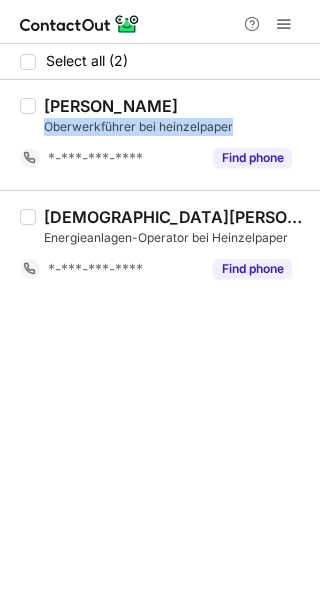 copy on "Oberwerkführer bei heinzelpaper" 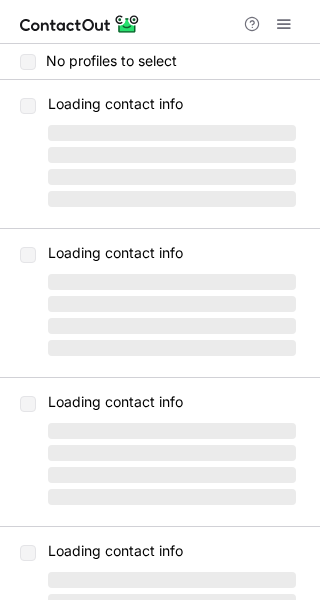 scroll, scrollTop: 0, scrollLeft: 0, axis: both 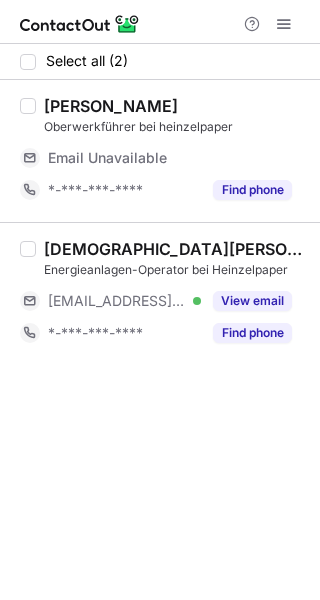 click on "Email Unavailable" at bounding box center [107, 158] 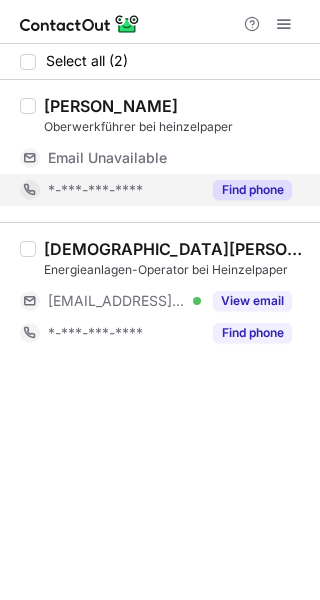 drag, startPoint x: 111, startPoint y: 99, endPoint x: 119, endPoint y: 195, distance: 96.332756 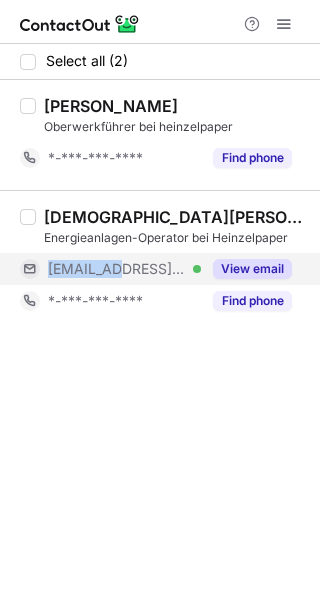 drag, startPoint x: 287, startPoint y: 271, endPoint x: 119, endPoint y: 269, distance: 168.0119 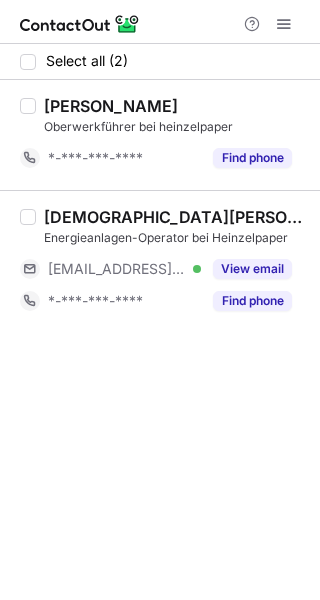 click on "Christian Kreiseder" at bounding box center [176, 217] 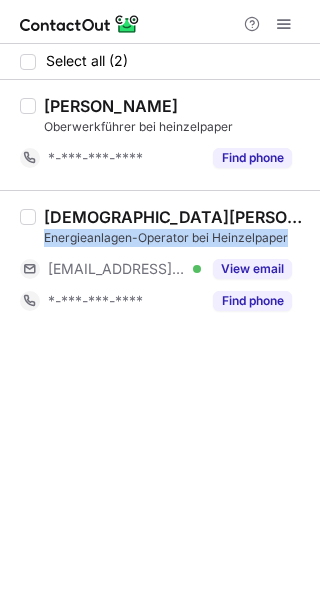 drag, startPoint x: 288, startPoint y: 237, endPoint x: 43, endPoint y: 233, distance: 245.03265 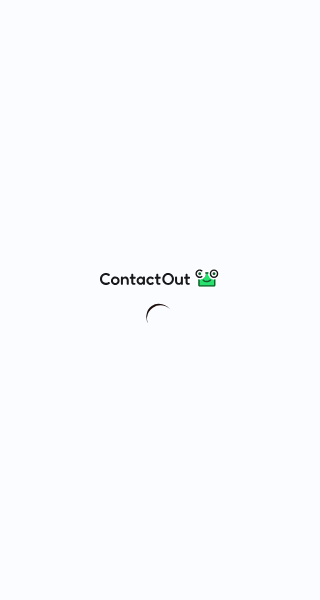scroll, scrollTop: 0, scrollLeft: 0, axis: both 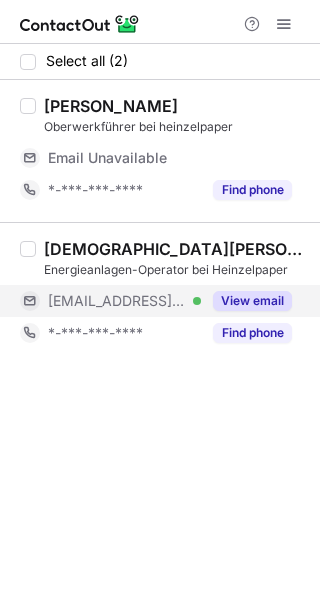 click on "View email" at bounding box center [252, 301] 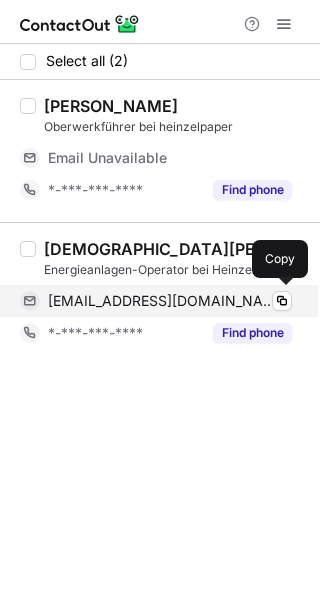 click on "christian.kreiseder@heinzelpaper.com" at bounding box center (162, 301) 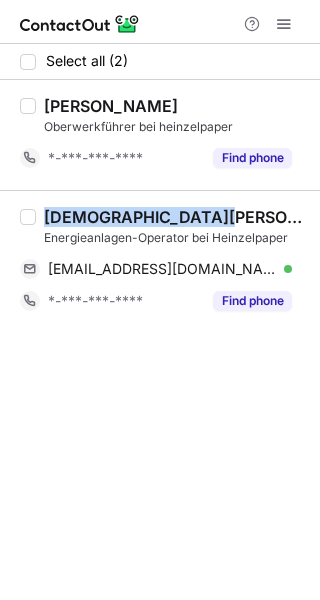 drag, startPoint x: 203, startPoint y: 249, endPoint x: 46, endPoint y: 221, distance: 159.47726 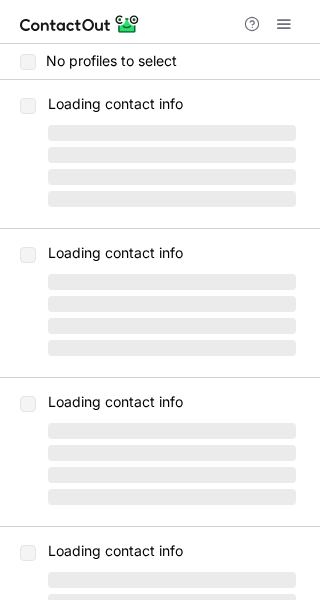 scroll, scrollTop: 0, scrollLeft: 0, axis: both 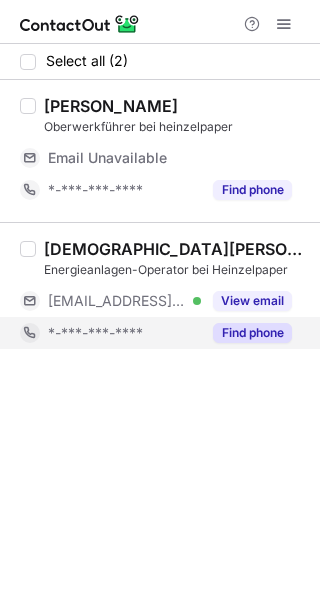 click on "Find phone" at bounding box center [252, 333] 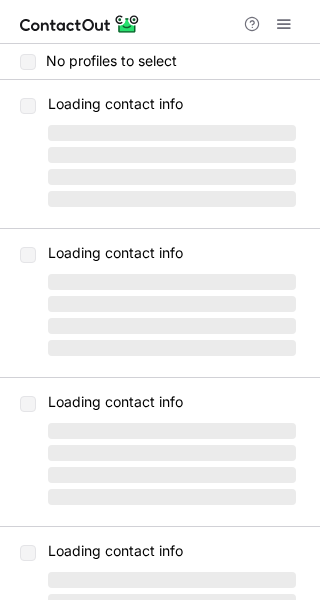 scroll, scrollTop: 0, scrollLeft: 0, axis: both 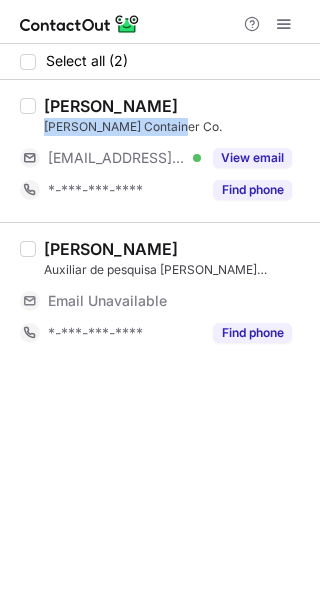 drag, startPoint x: 42, startPoint y: 127, endPoint x: 167, endPoint y: 129, distance: 125.016 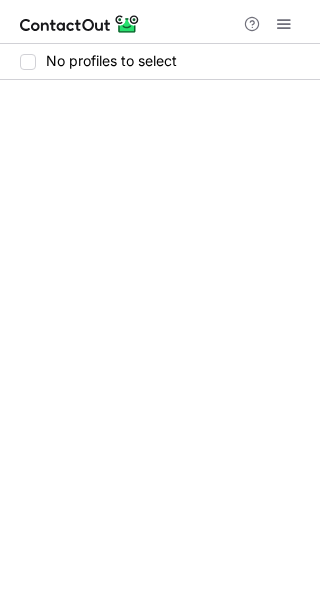 scroll, scrollTop: 0, scrollLeft: 0, axis: both 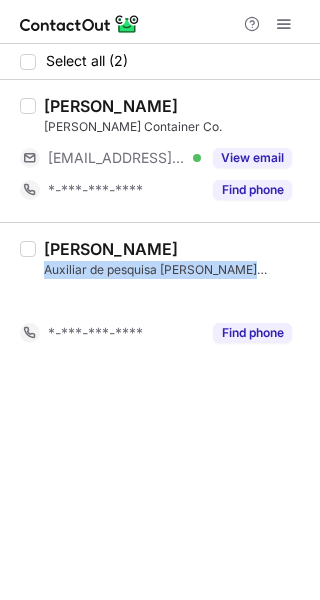 drag, startPoint x: 300, startPoint y: 272, endPoint x: 41, endPoint y: 273, distance: 259.00192 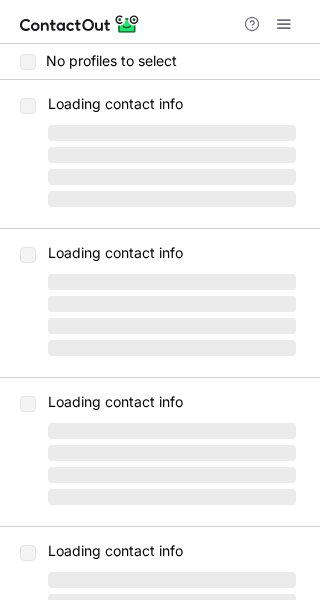 scroll, scrollTop: 0, scrollLeft: 0, axis: both 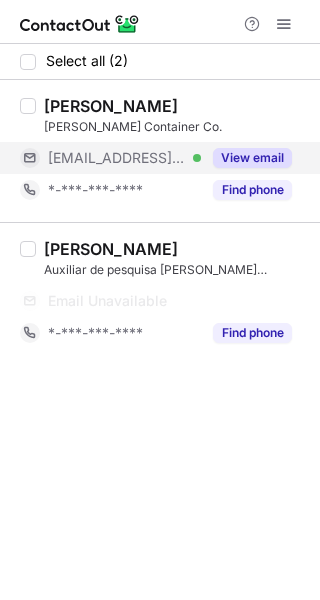 click on "View email" at bounding box center [252, 158] 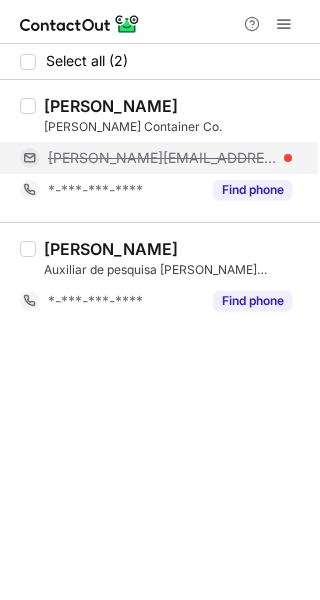 click on "goharik@gabrielcontainer.com" at bounding box center [162, 158] 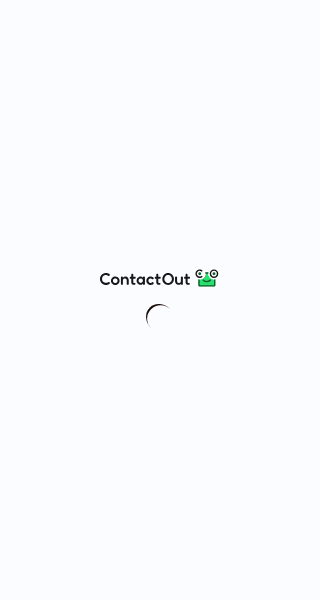 scroll, scrollTop: 0, scrollLeft: 0, axis: both 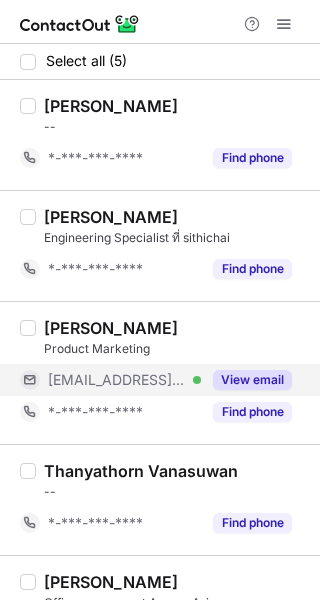 click on "View email" at bounding box center [252, 380] 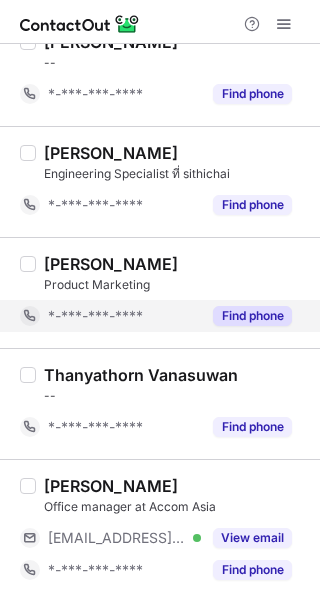 scroll, scrollTop: 0, scrollLeft: 0, axis: both 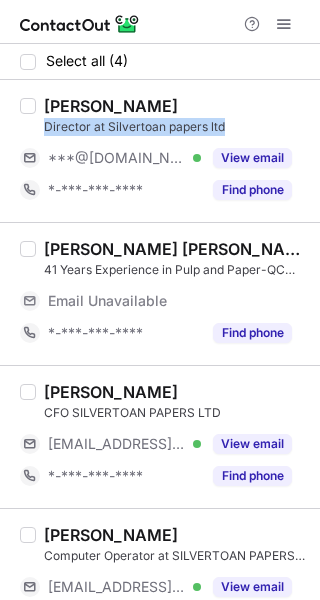 drag, startPoint x: 234, startPoint y: 127, endPoint x: 43, endPoint y: 124, distance: 191.02356 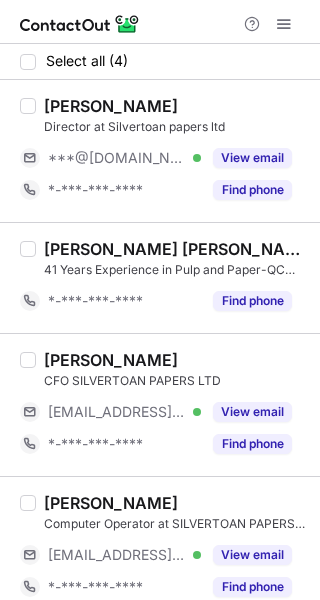 click on "41 Years Experience in Pulp and Paper-QC ,R&D and ISO lead Auditor" at bounding box center [176, 270] 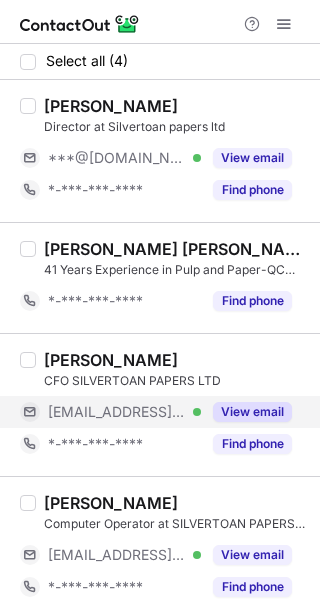 click on "View email" at bounding box center (252, 412) 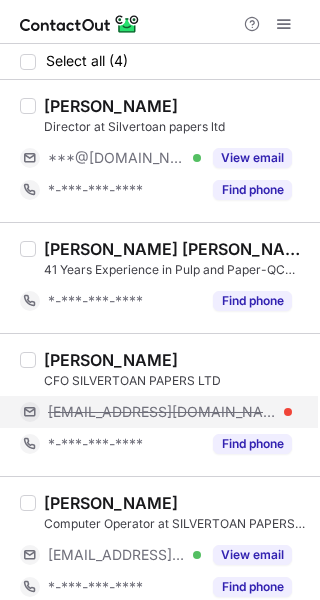 click on "neeraj@kraftpaperexporter.com" at bounding box center (162, 412) 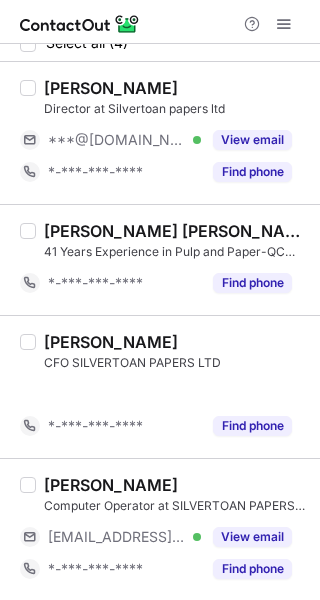 scroll, scrollTop: 0, scrollLeft: 0, axis: both 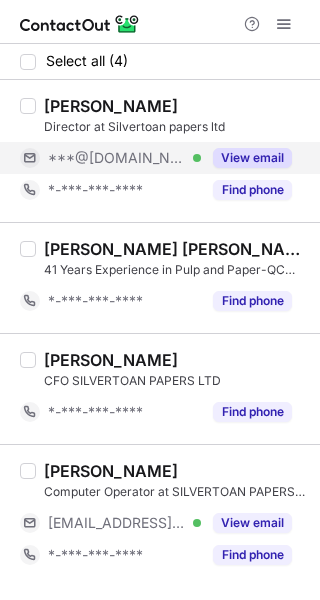 click on "View email" at bounding box center (252, 158) 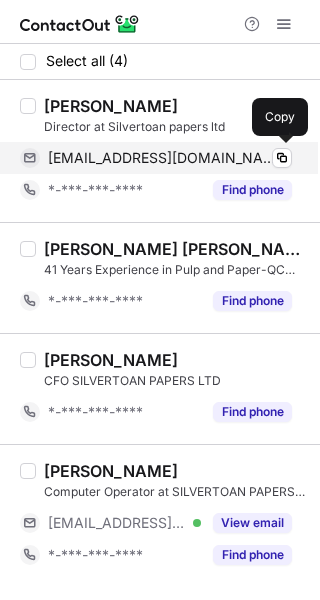 click on "bindlasinternational@gmail.com" at bounding box center [162, 158] 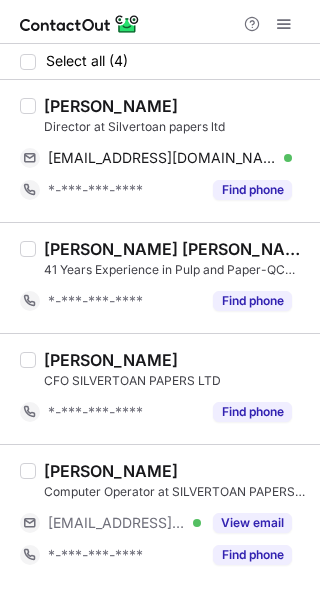 drag, startPoint x: 185, startPoint y: 103, endPoint x: 42, endPoint y: 103, distance: 143 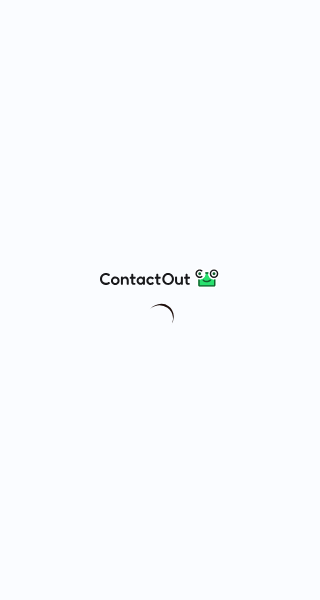 scroll, scrollTop: 0, scrollLeft: 0, axis: both 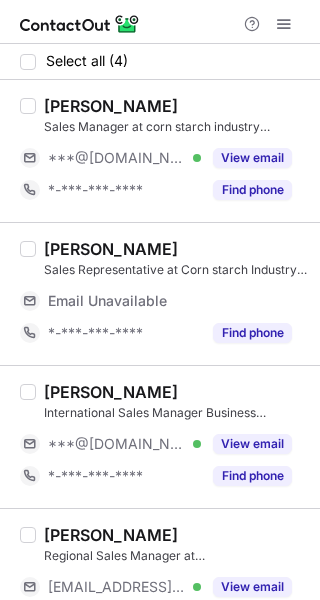 click on "Sales Manager at corn starch industry Jabuka" at bounding box center [176, 127] 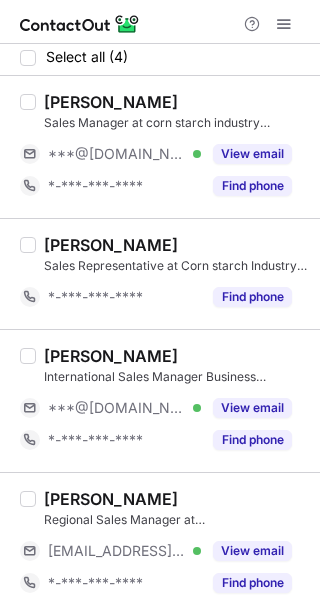 scroll, scrollTop: 0, scrollLeft: 0, axis: both 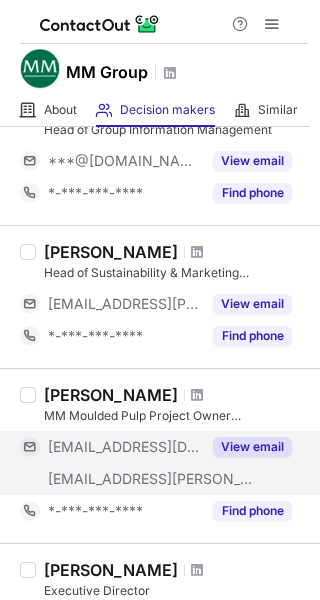 click on "View email" at bounding box center (252, 447) 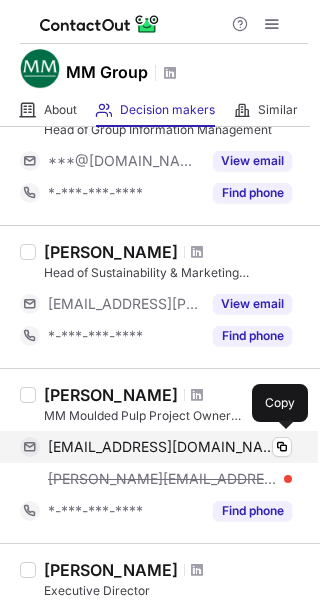 click on "[EMAIL_ADDRESS][DOMAIN_NAME]" at bounding box center [162, 447] 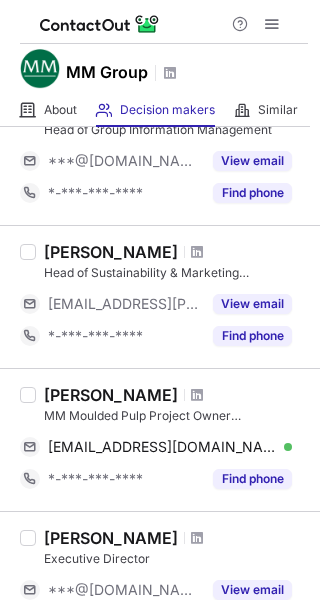 drag, startPoint x: 230, startPoint y: 393, endPoint x: 38, endPoint y: 393, distance: 192 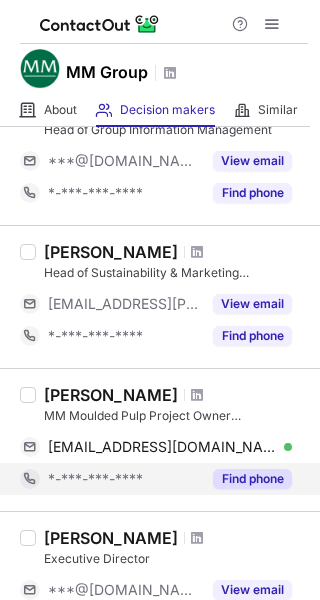 copy on "[PERSON_NAME]" 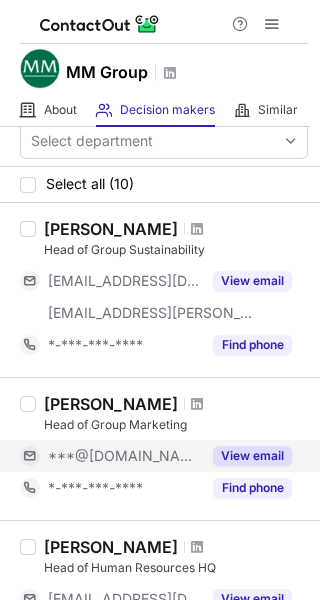 scroll, scrollTop: 0, scrollLeft: 0, axis: both 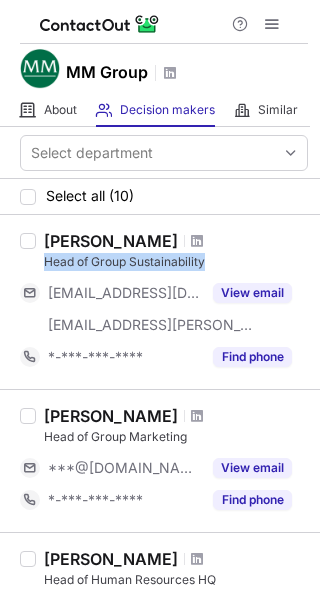 drag, startPoint x: 226, startPoint y: 262, endPoint x: 45, endPoint y: 261, distance: 181.00276 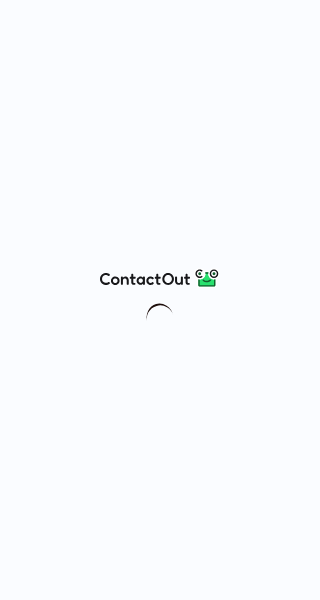 scroll, scrollTop: 0, scrollLeft: 0, axis: both 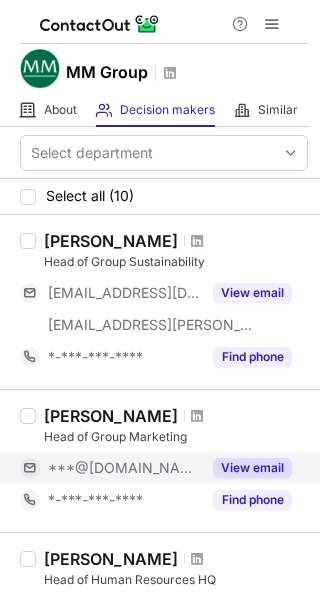 click on "View email" at bounding box center (252, 468) 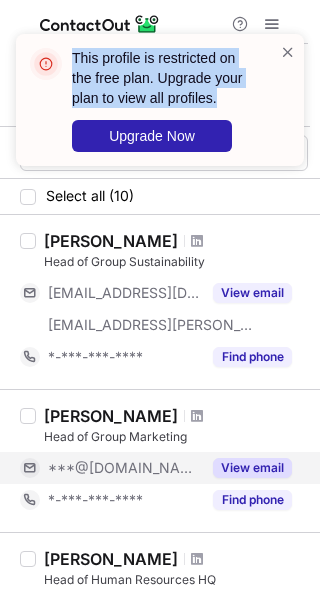 drag, startPoint x: 239, startPoint y: 100, endPoint x: 69, endPoint y: 58, distance: 175.11139 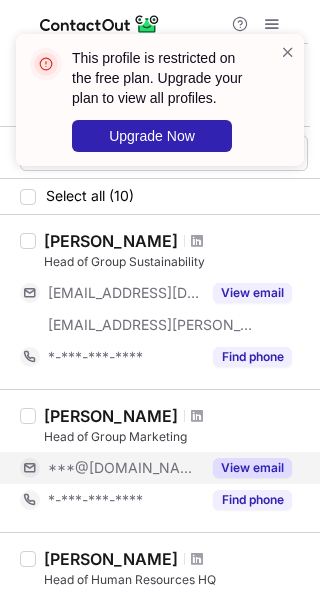 drag, startPoint x: 107, startPoint y: 67, endPoint x: 30, endPoint y: 126, distance: 97.00516 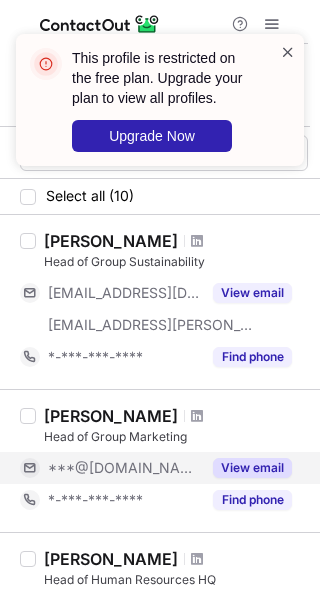click at bounding box center (288, 52) 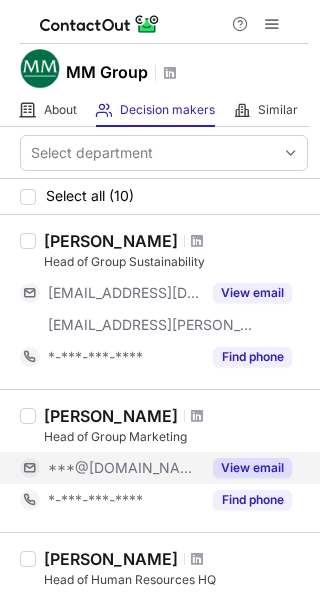 click at bounding box center (272, 24) 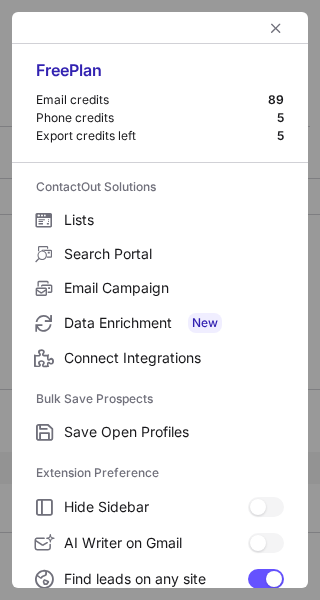drag, startPoint x: 151, startPoint y: 134, endPoint x: 65, endPoint y: 116, distance: 87.86353 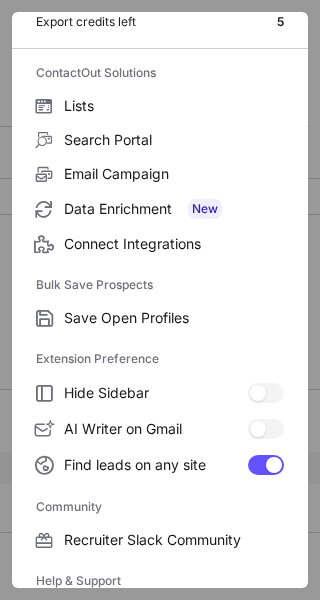 scroll, scrollTop: 0, scrollLeft: 0, axis: both 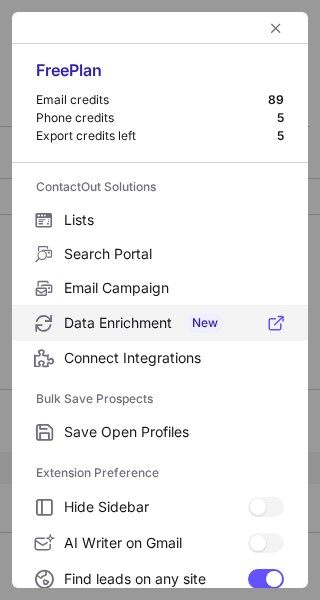 click on "Data Enrichment   New" at bounding box center [174, 323] 